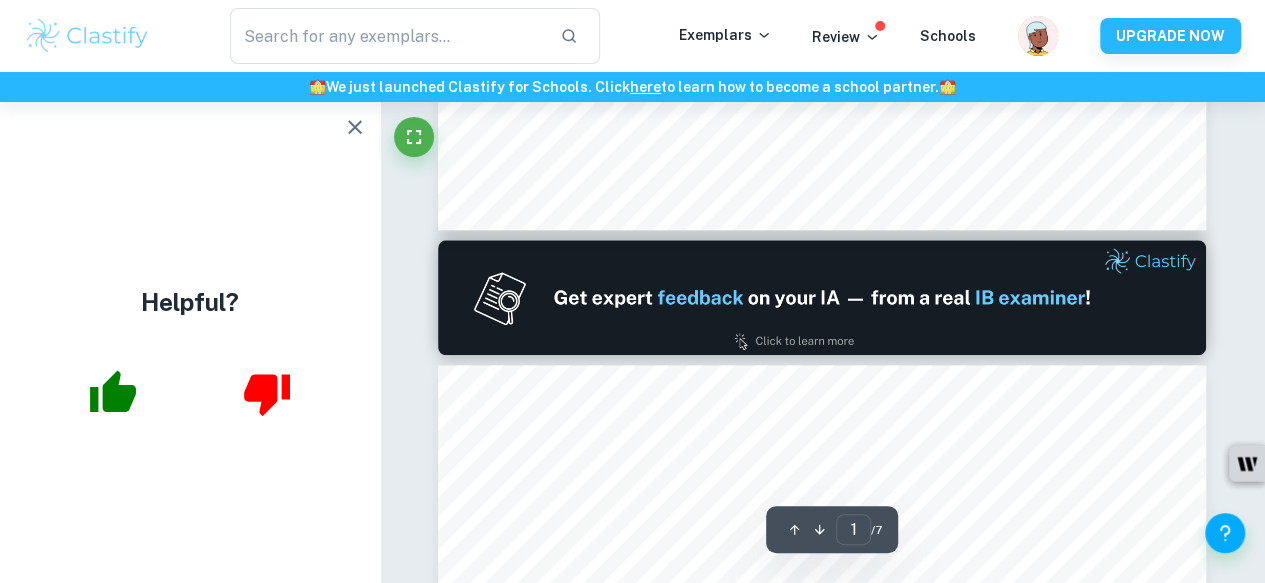 scroll, scrollTop: 887, scrollLeft: 0, axis: vertical 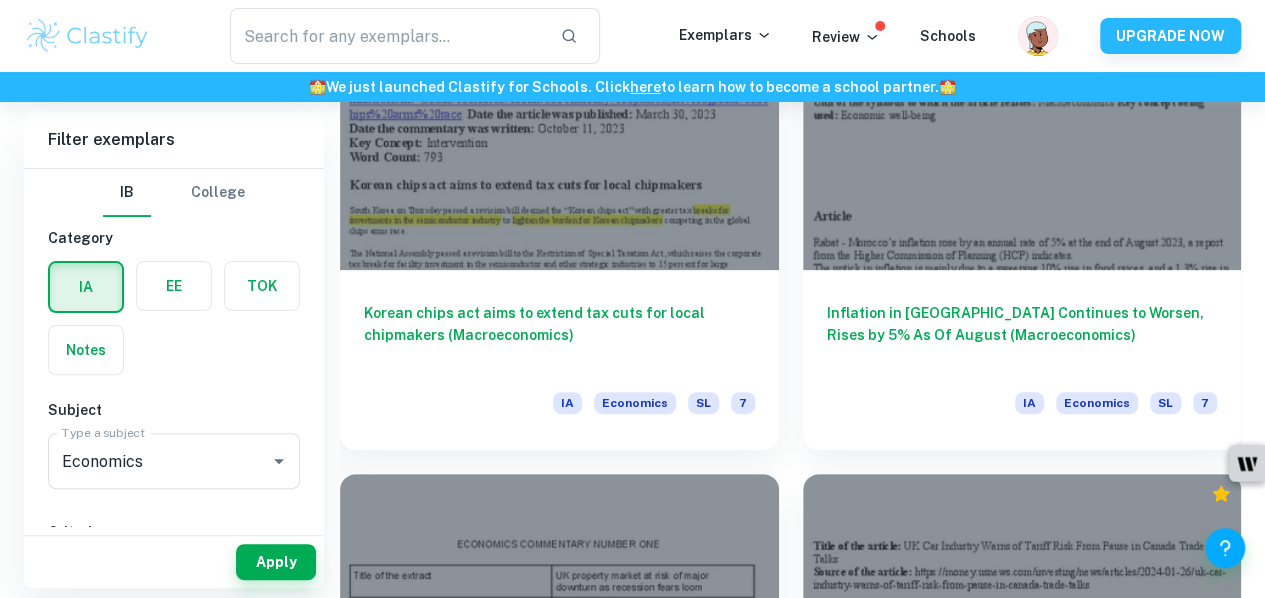 click on "Ministers fear fuel tax cuts will be wiped
out by soaring price rises (Microeconomics) UK inflation jumps to a 40-year high of 9%
as food and energy prices spiral (Macroeconomics) China extends tariff exemptions on some
US goods in ‘reciprocal’ move (Global economy)" at bounding box center (559, 3527) 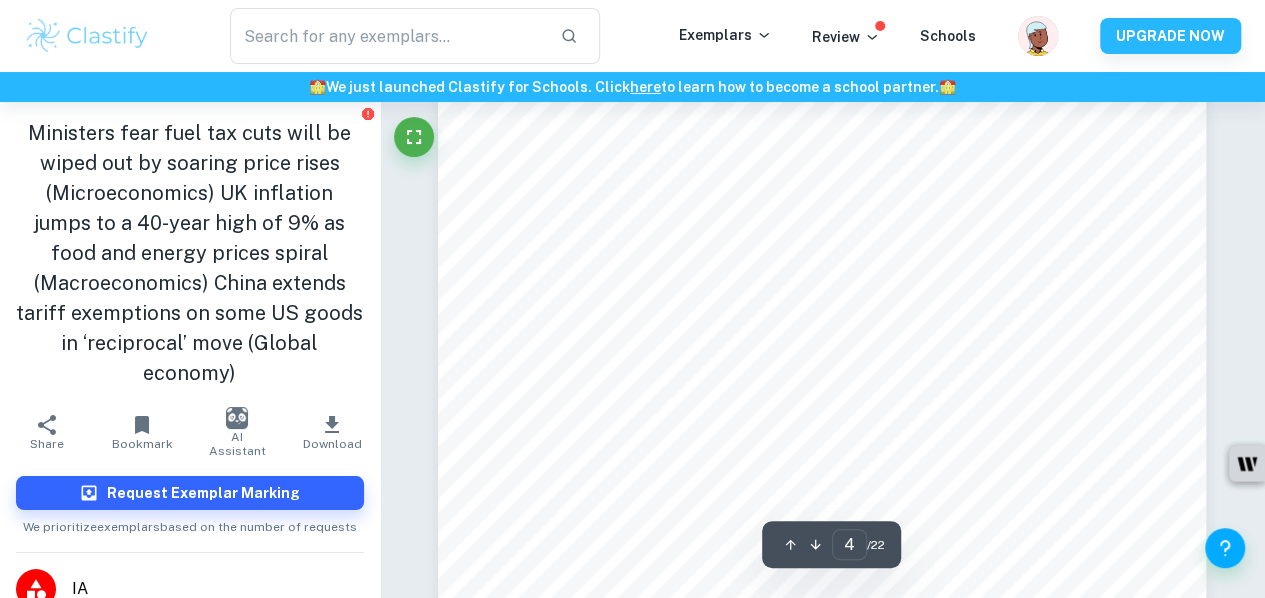 scroll, scrollTop: 3313, scrollLeft: 0, axis: vertical 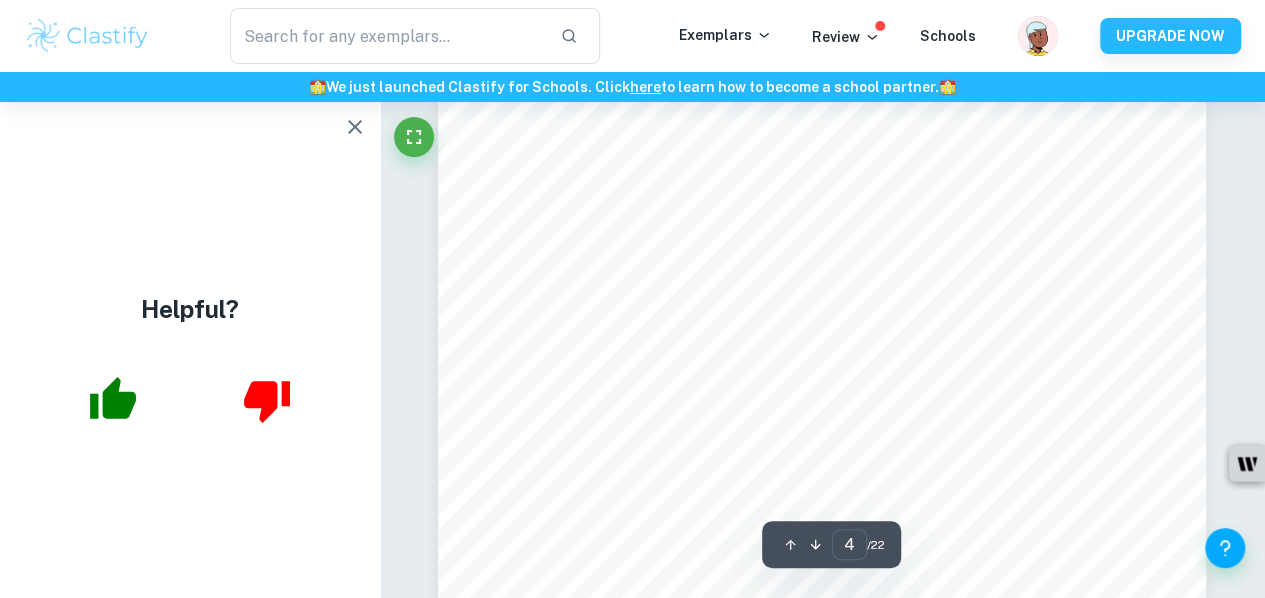 click 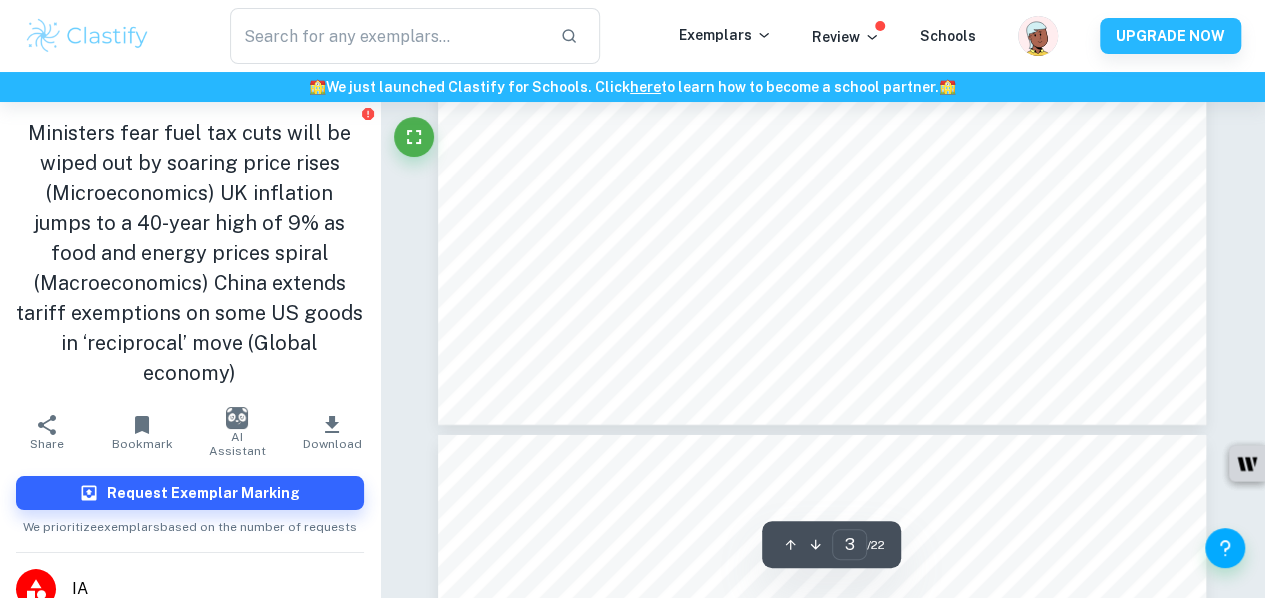 scroll, scrollTop: 2684, scrollLeft: 0, axis: vertical 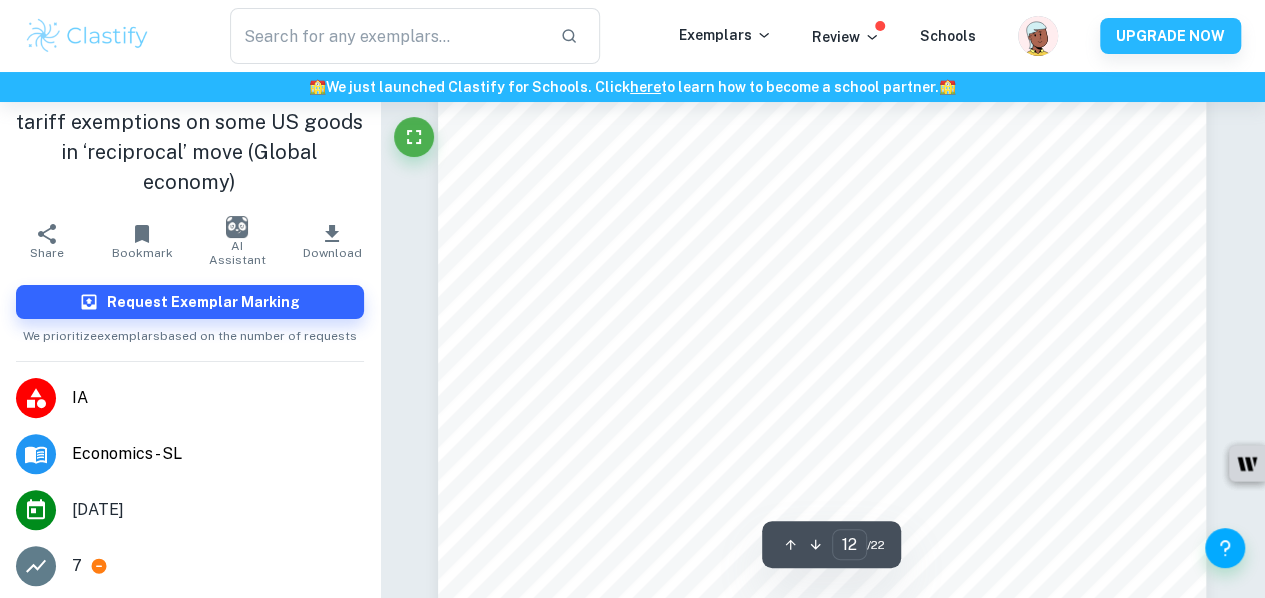 type on "11" 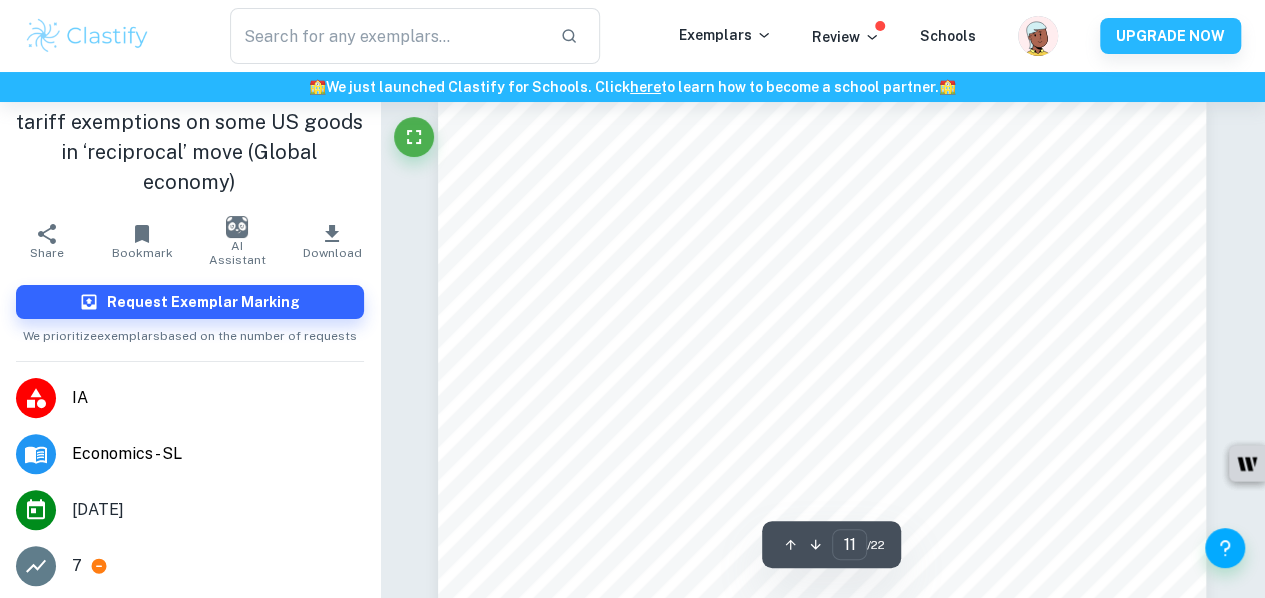 scroll, scrollTop: 10424, scrollLeft: 0, axis: vertical 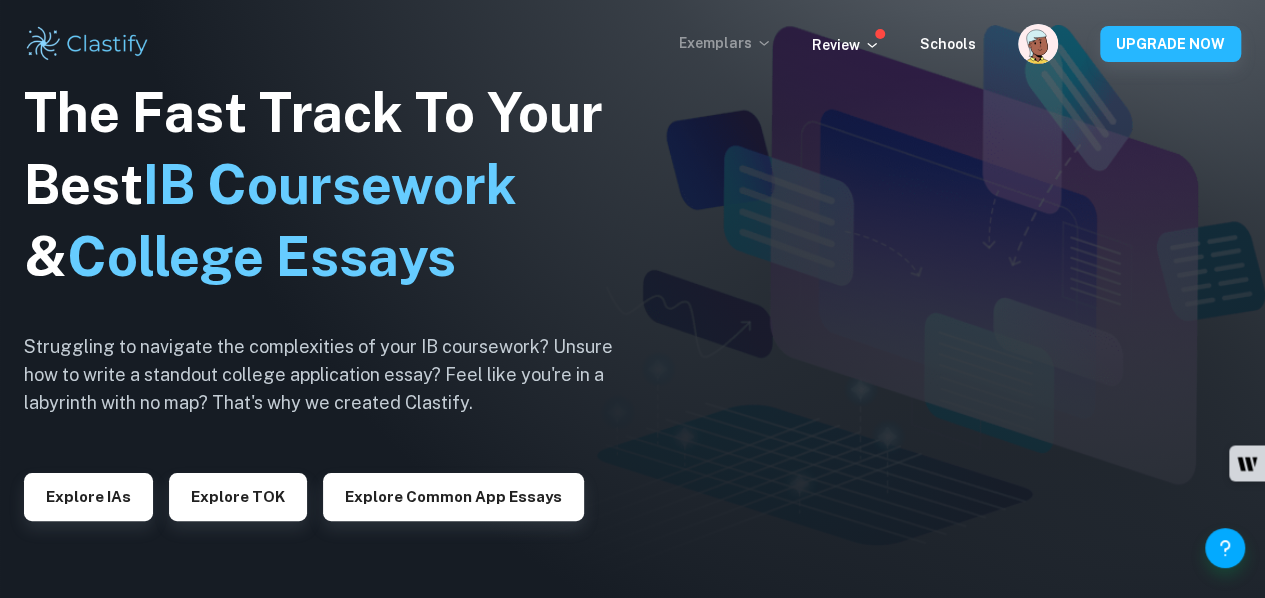 click 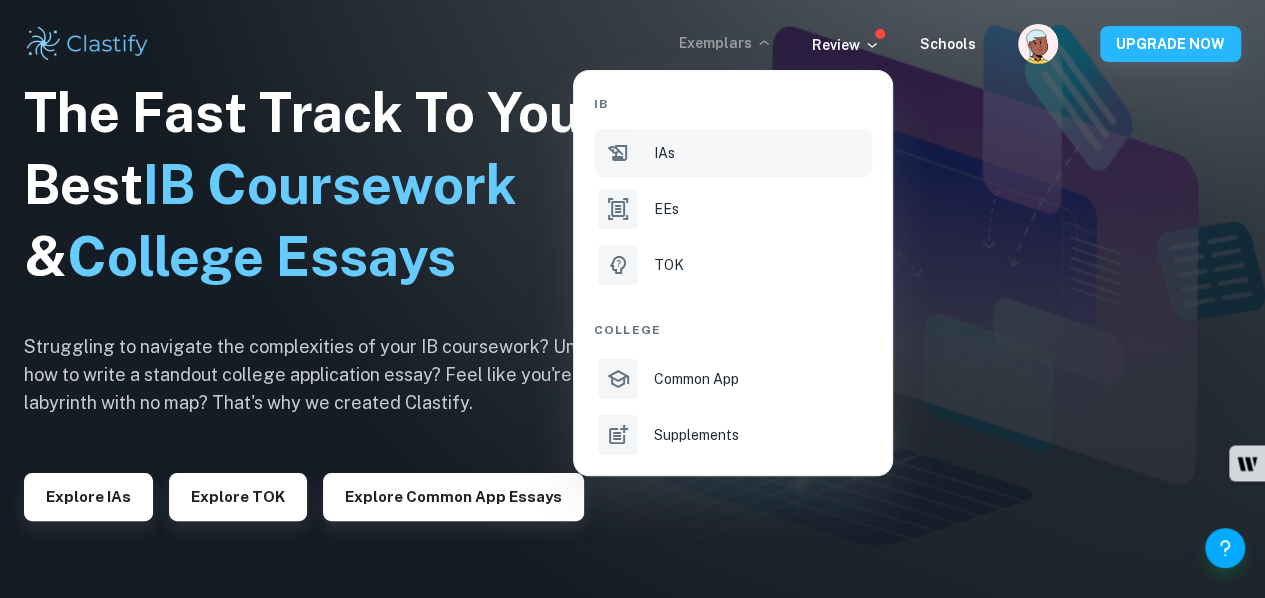 click on "IAs" at bounding box center (761, 153) 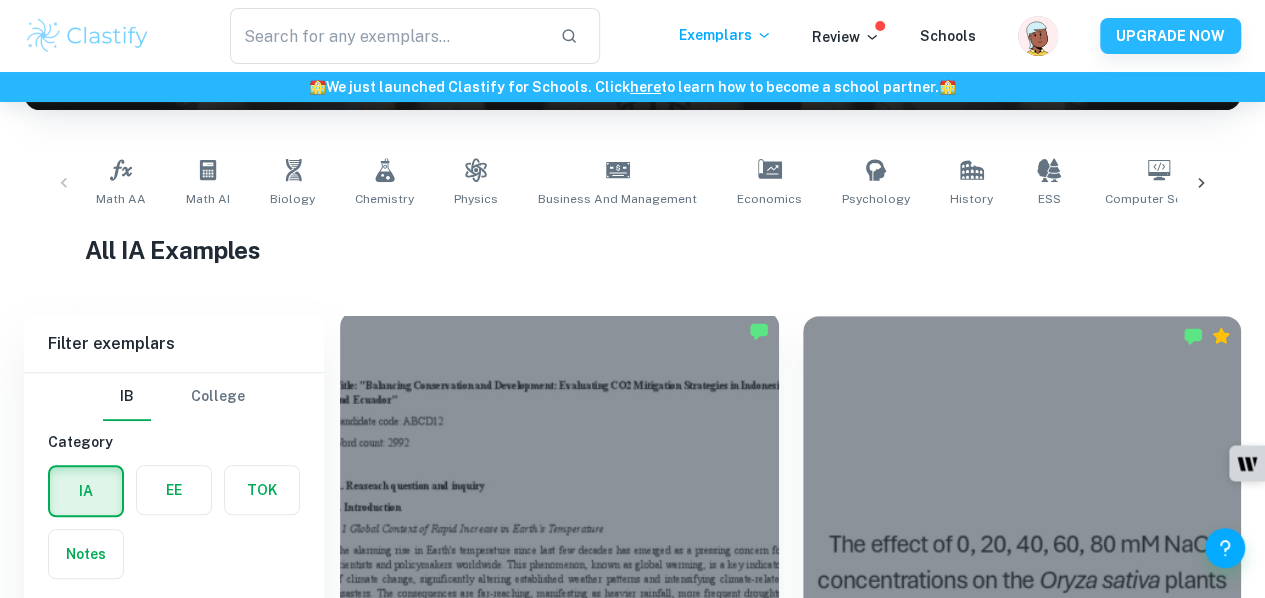 scroll, scrollTop: 597, scrollLeft: 0, axis: vertical 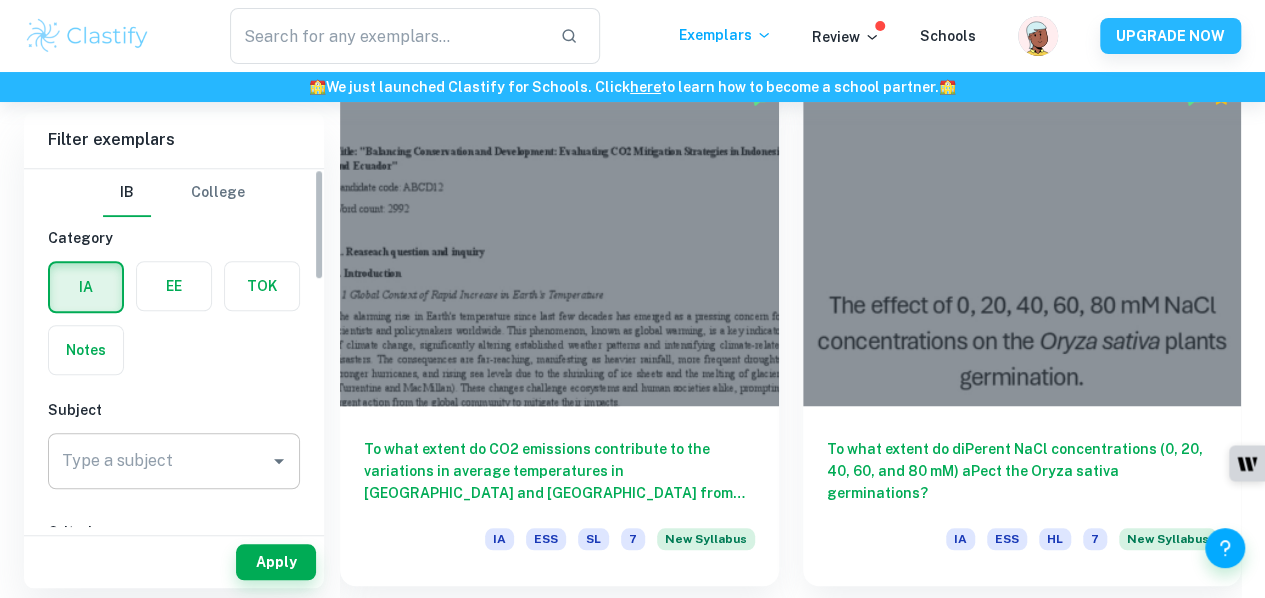 click on "Type a subject" at bounding box center (159, 461) 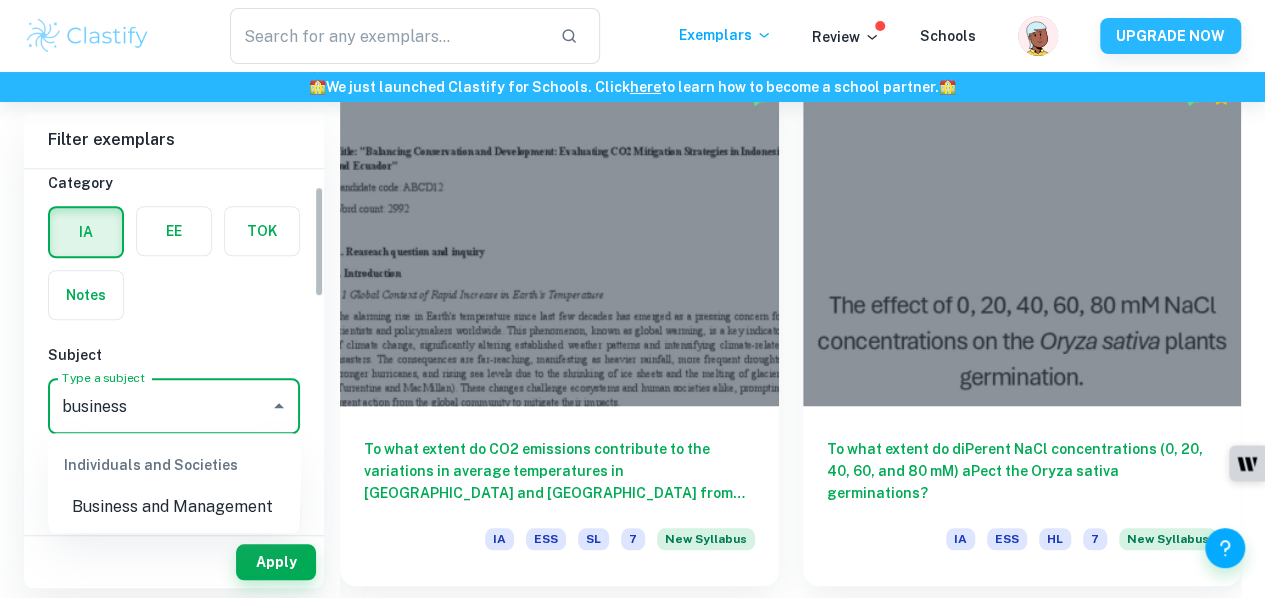 scroll, scrollTop: 56, scrollLeft: 0, axis: vertical 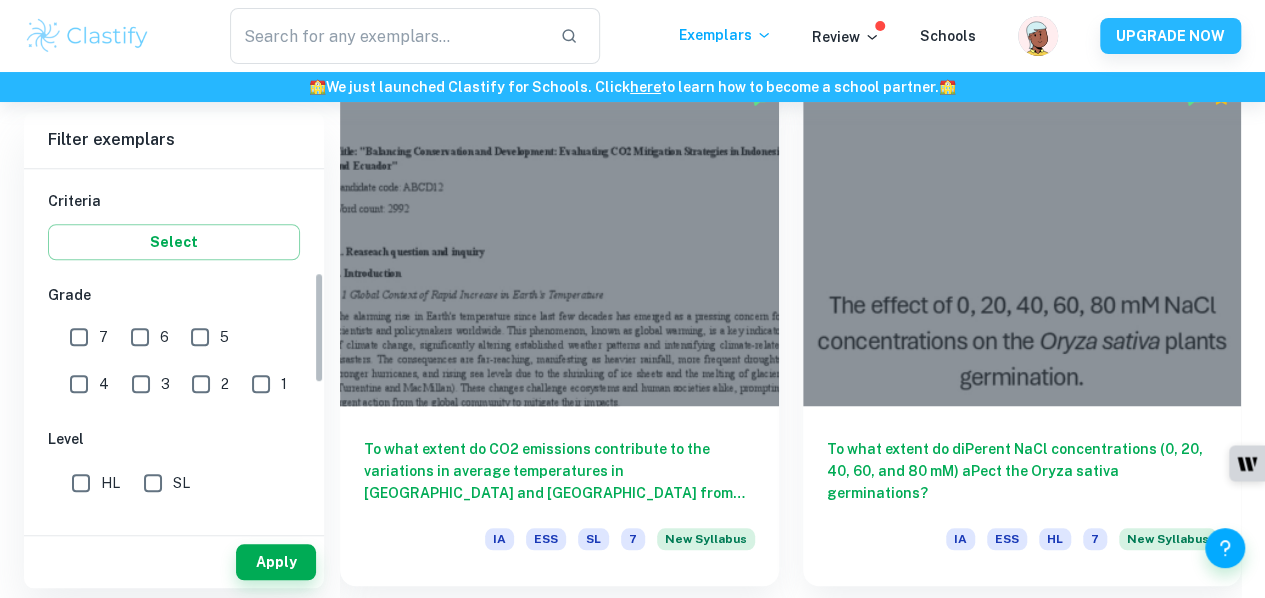 type on "Business and Management" 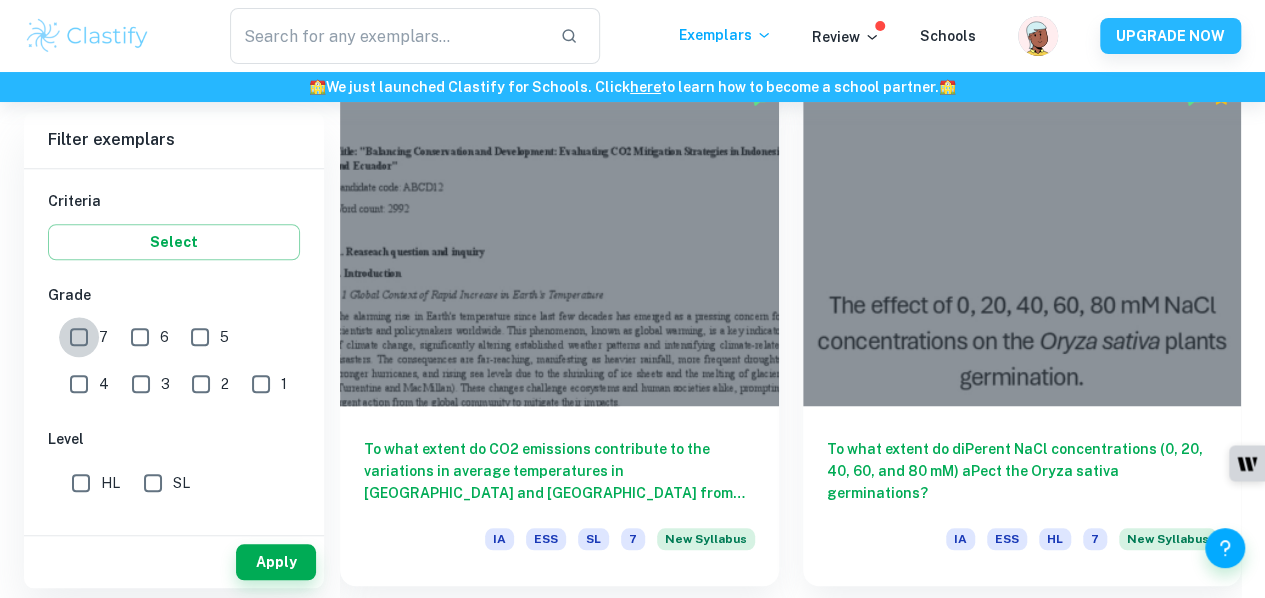 click on "7" at bounding box center [79, 337] 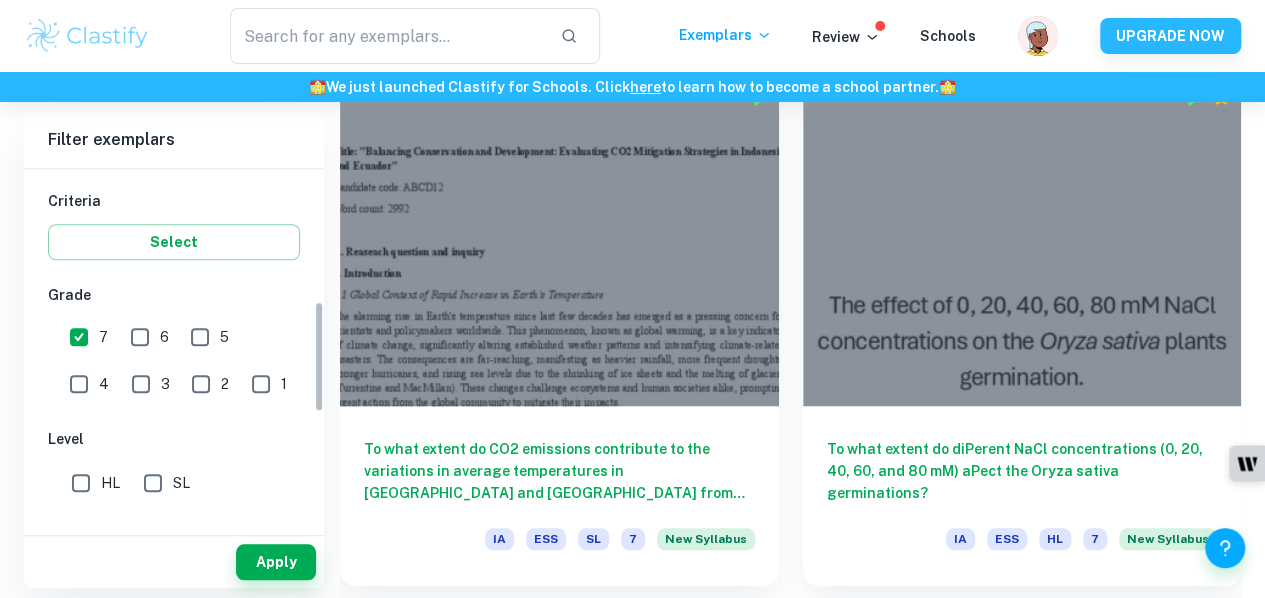 scroll, scrollTop: 443, scrollLeft: 0, axis: vertical 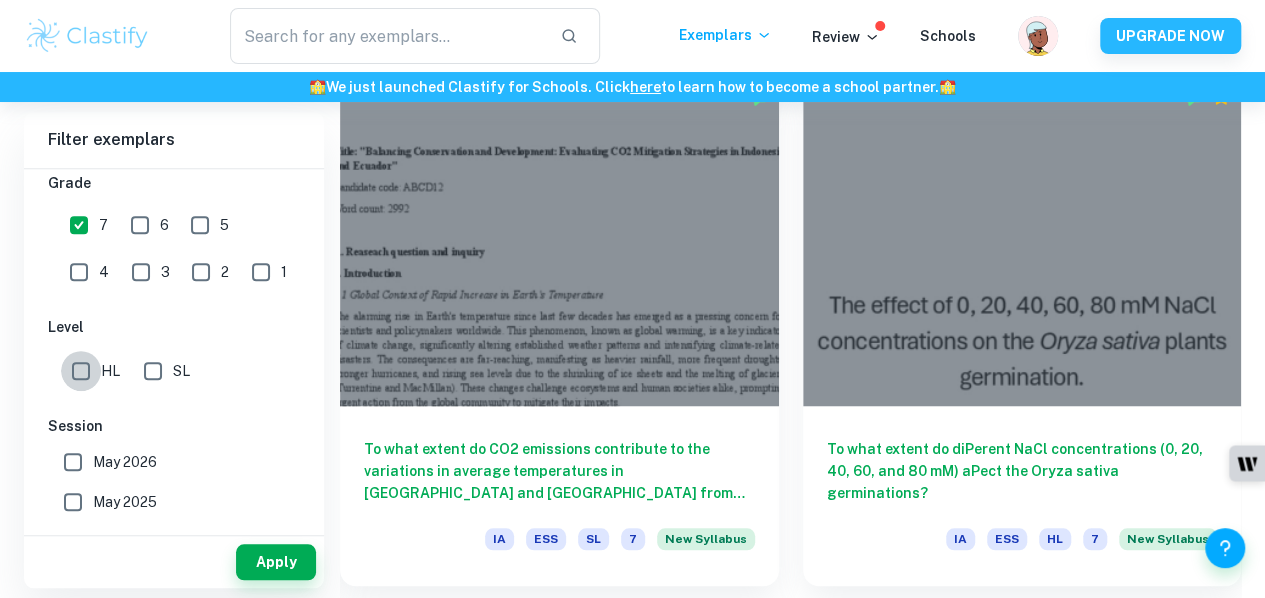 click on "HL" at bounding box center (81, 371) 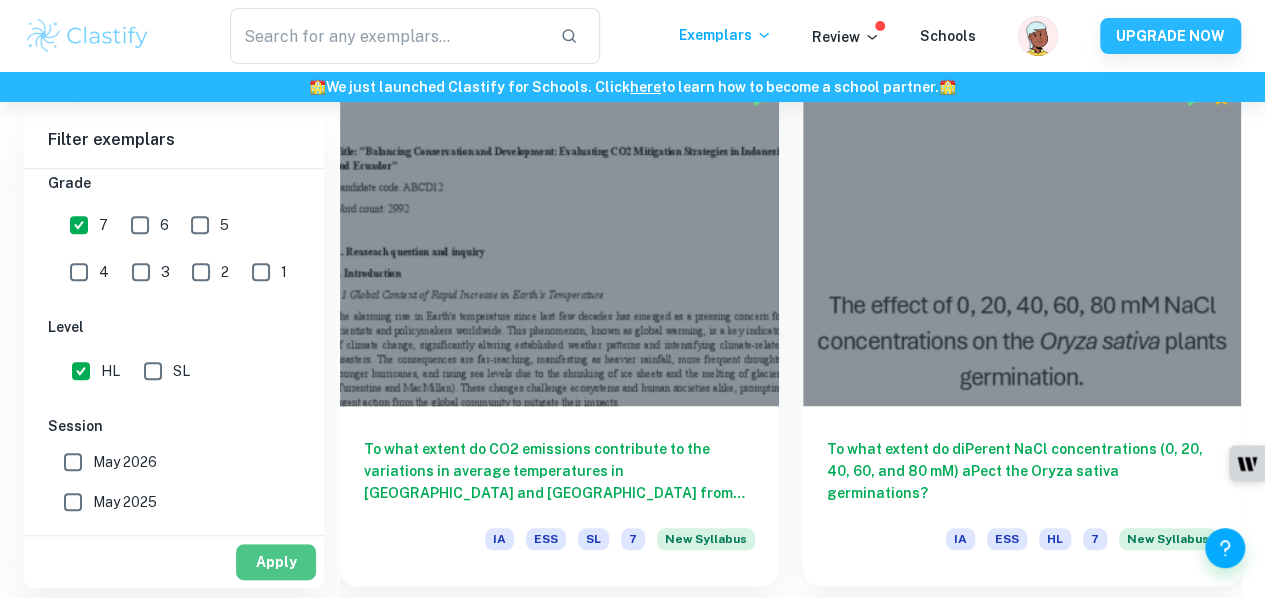 click on "Apply" at bounding box center (276, 562) 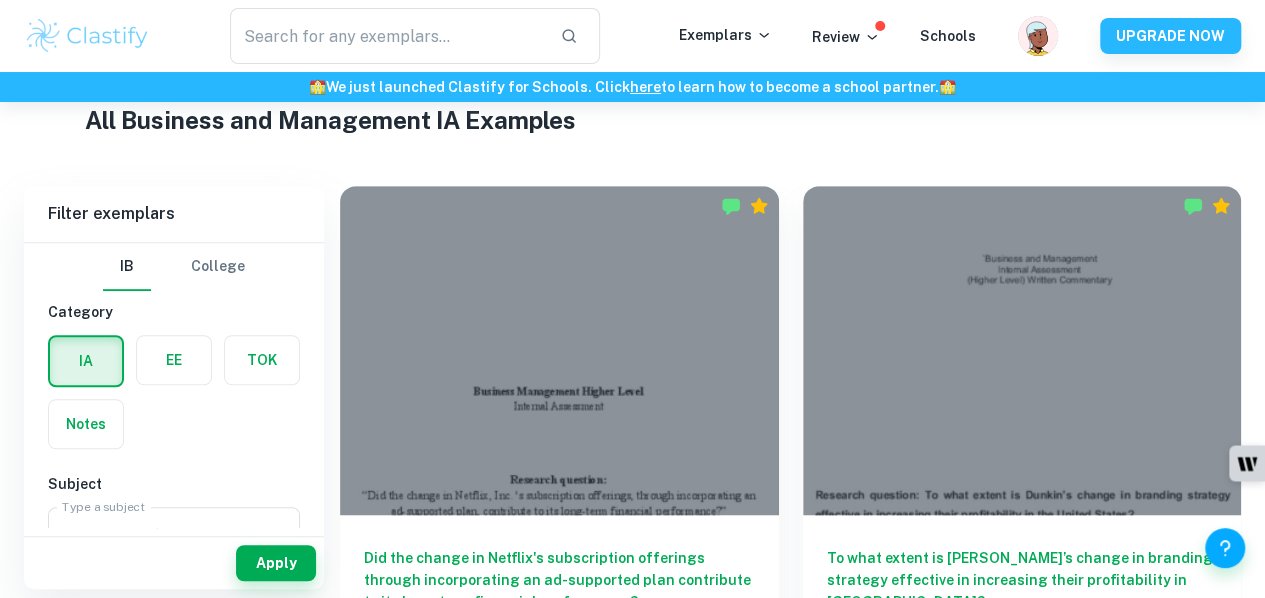 scroll, scrollTop: 489, scrollLeft: 0, axis: vertical 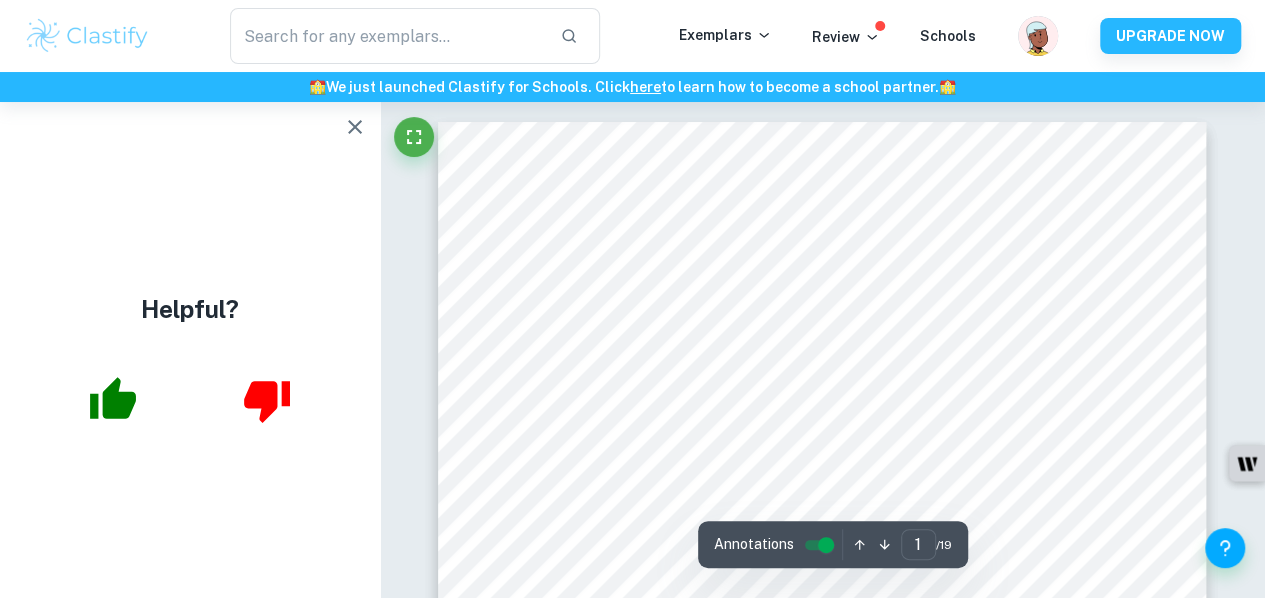 click 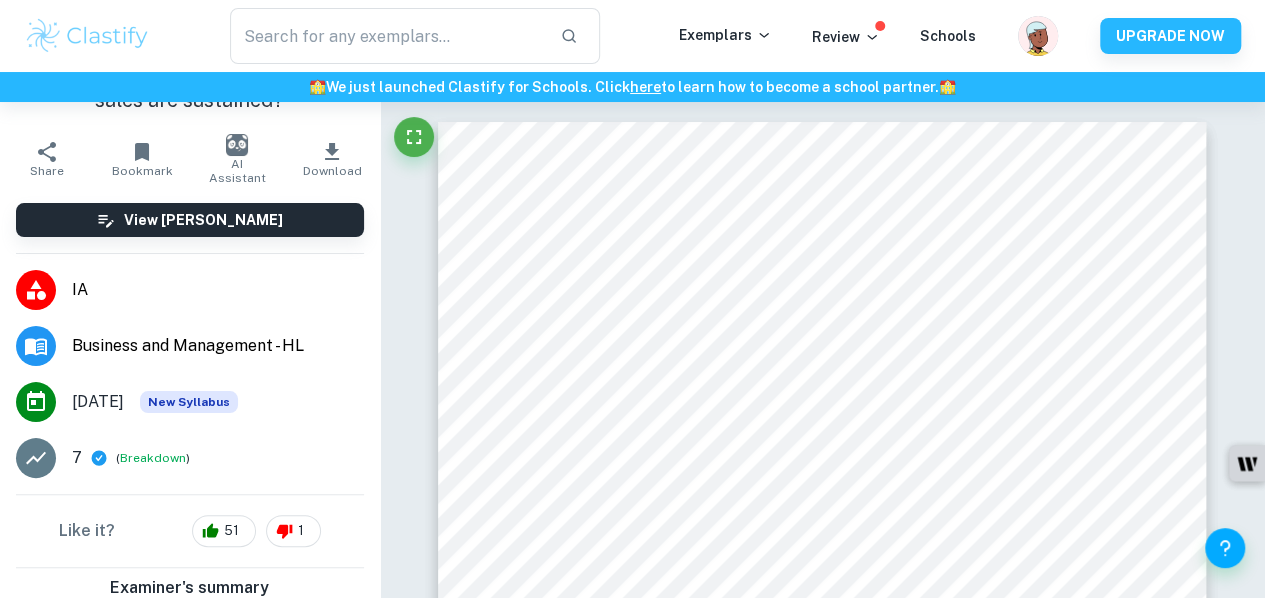 scroll, scrollTop: 125, scrollLeft: 0, axis: vertical 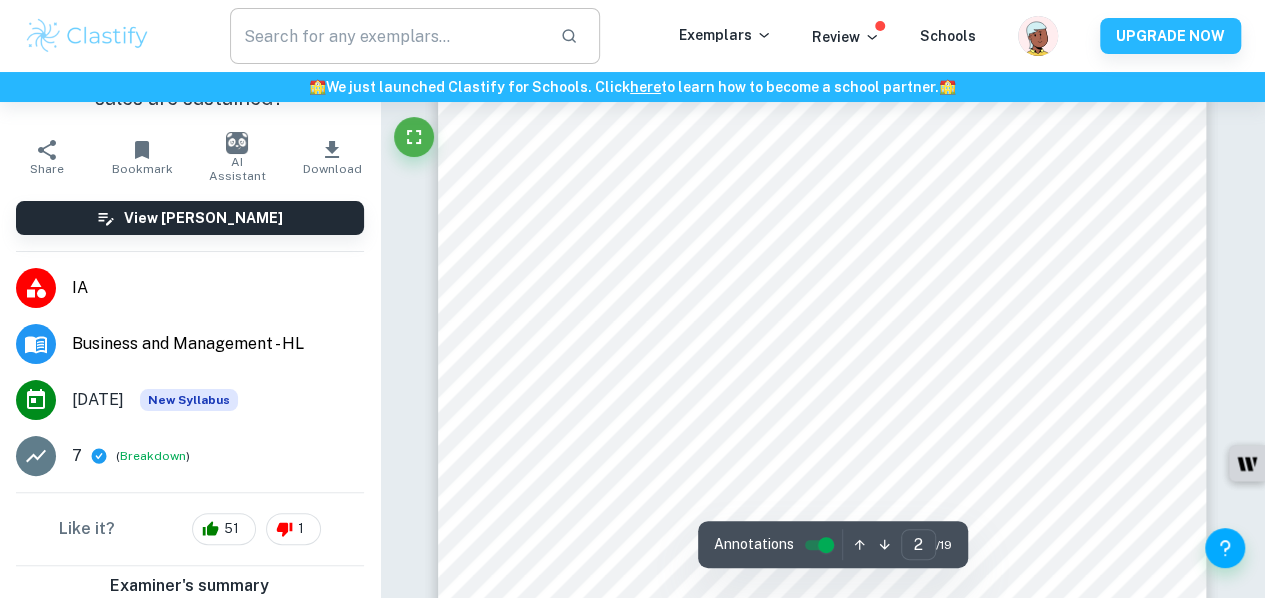 type on "1" 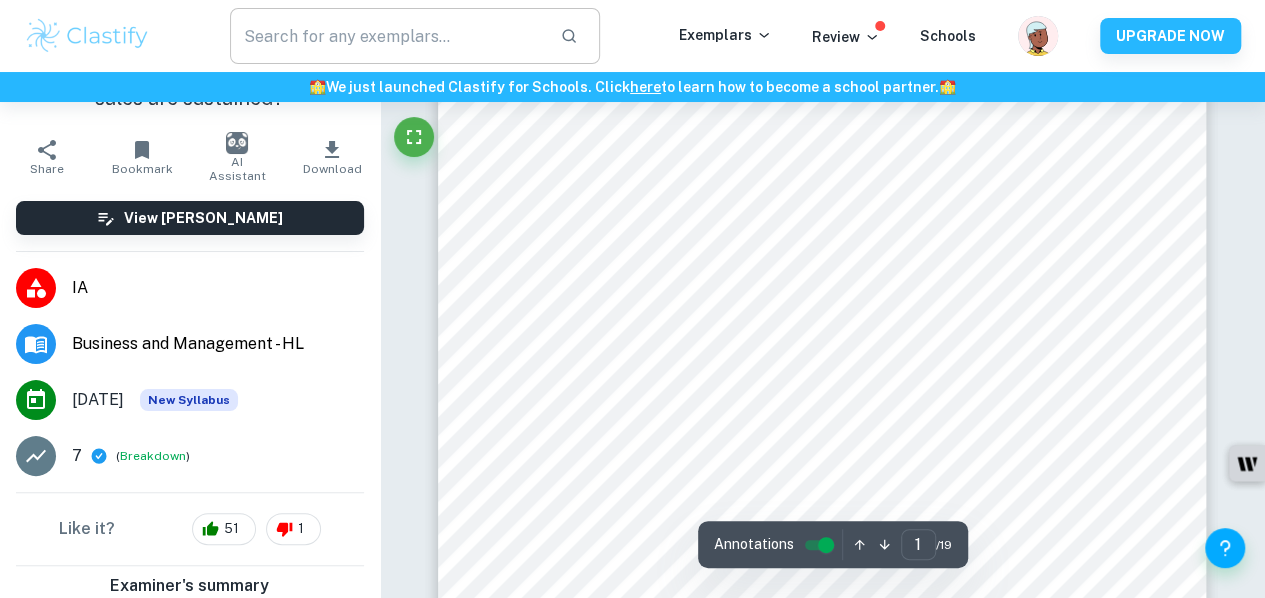 scroll, scrollTop: 26, scrollLeft: 0, axis: vertical 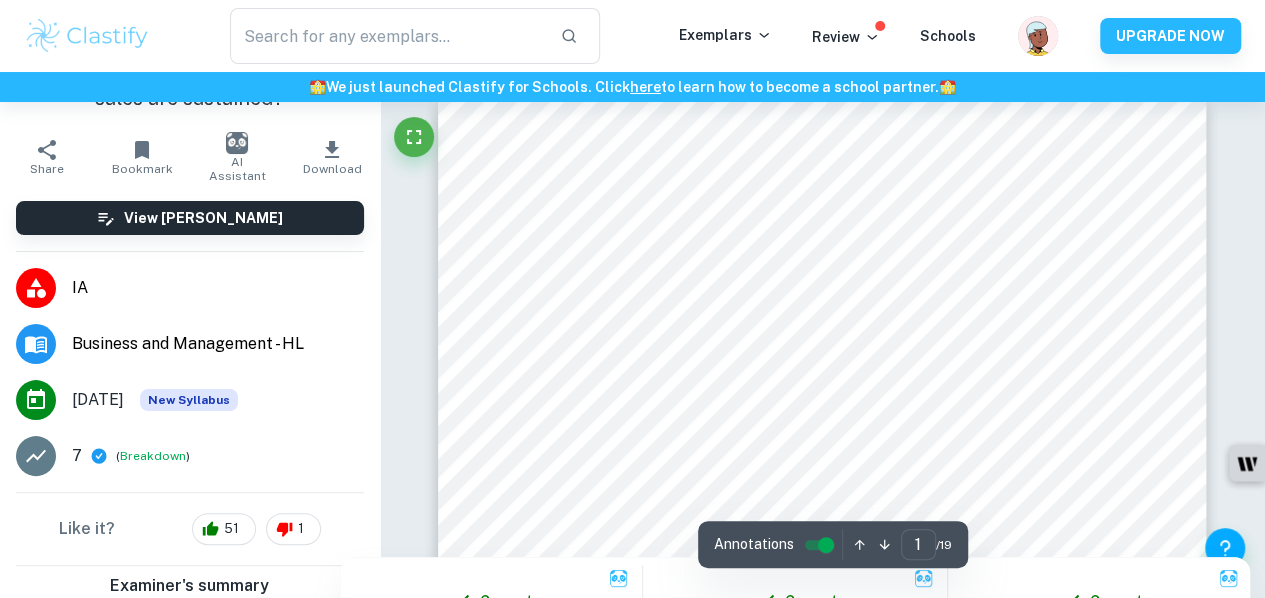 click at bounding box center (826, 394) 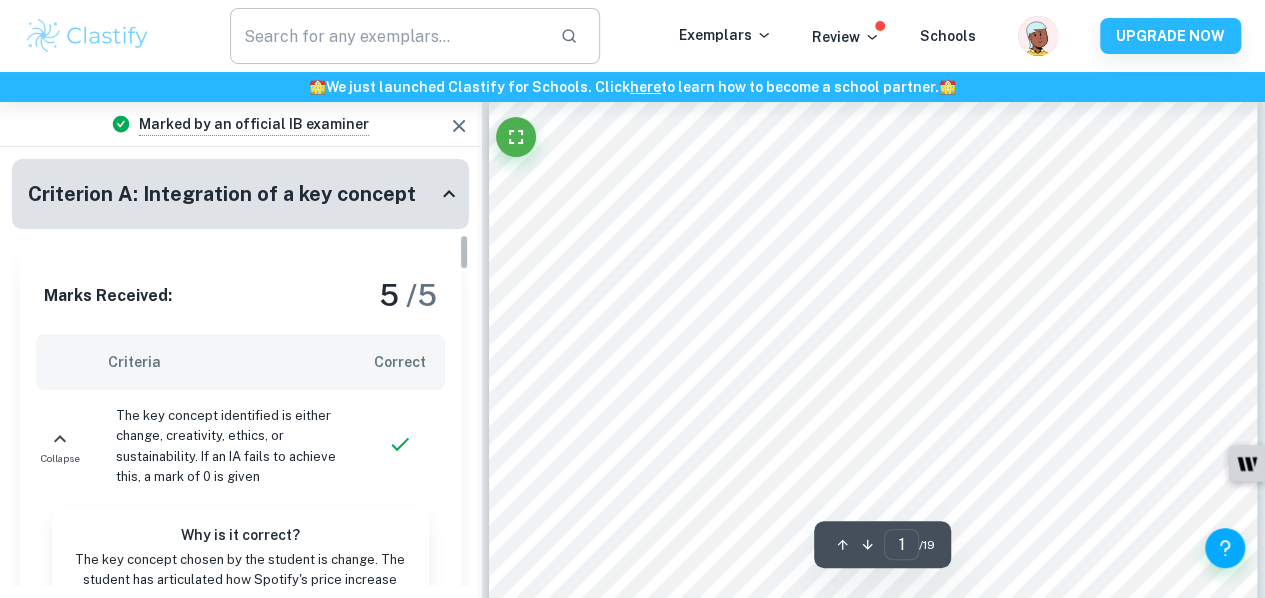 scroll, scrollTop: 120, scrollLeft: 0, axis: vertical 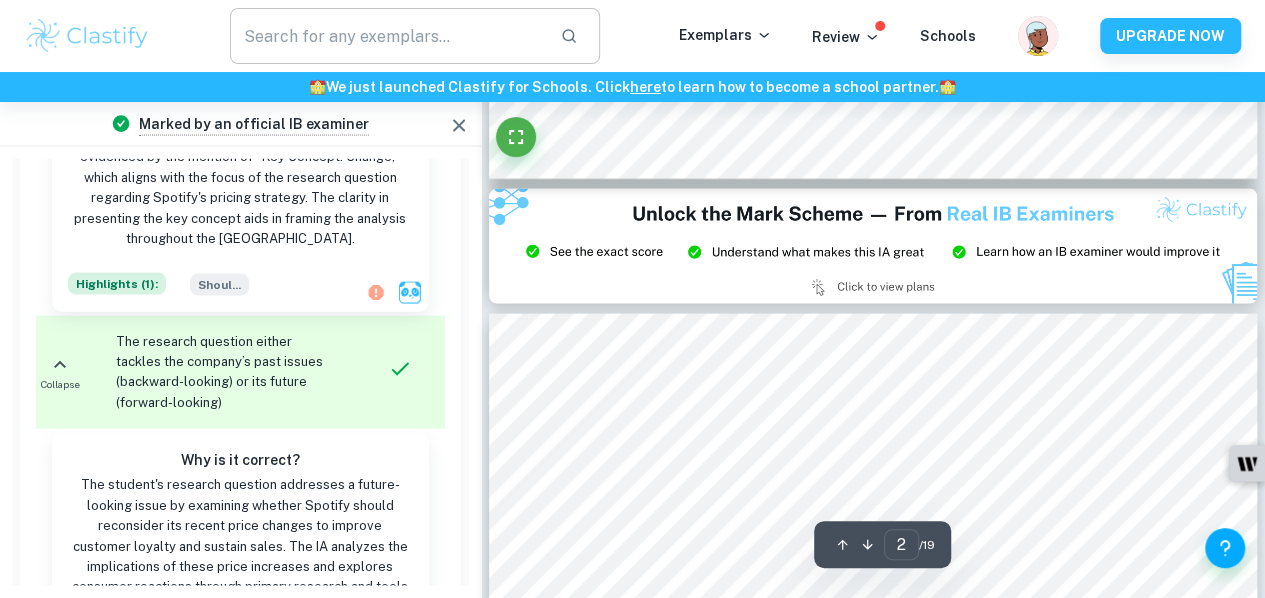 type on "3" 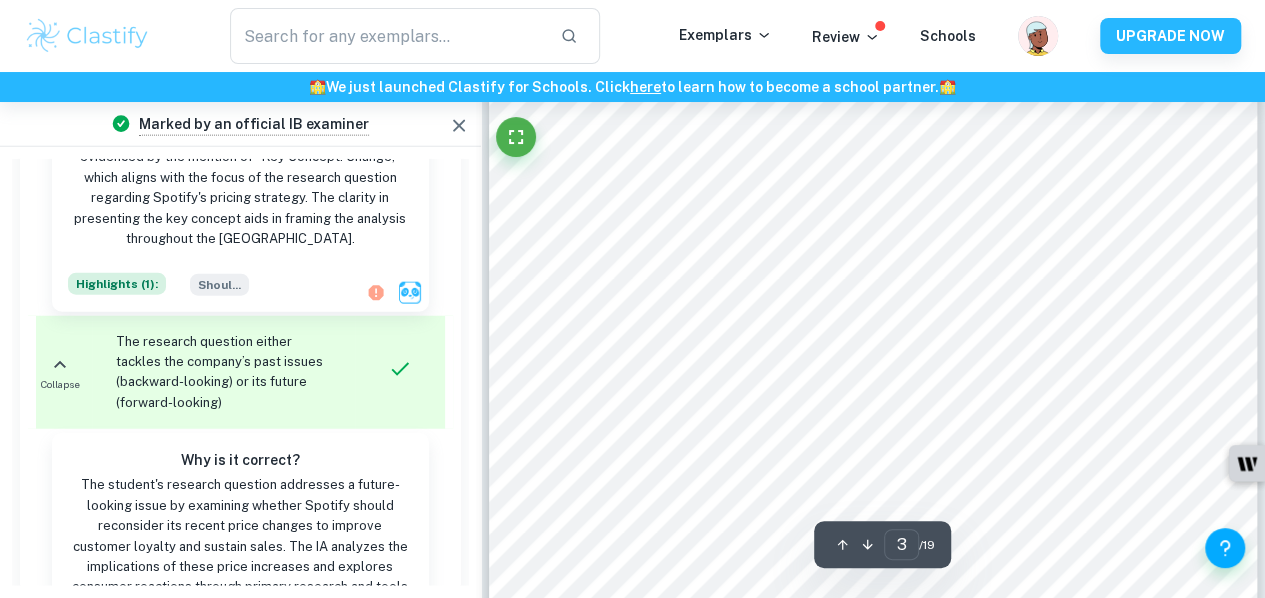 scroll, scrollTop: 2340, scrollLeft: 0, axis: vertical 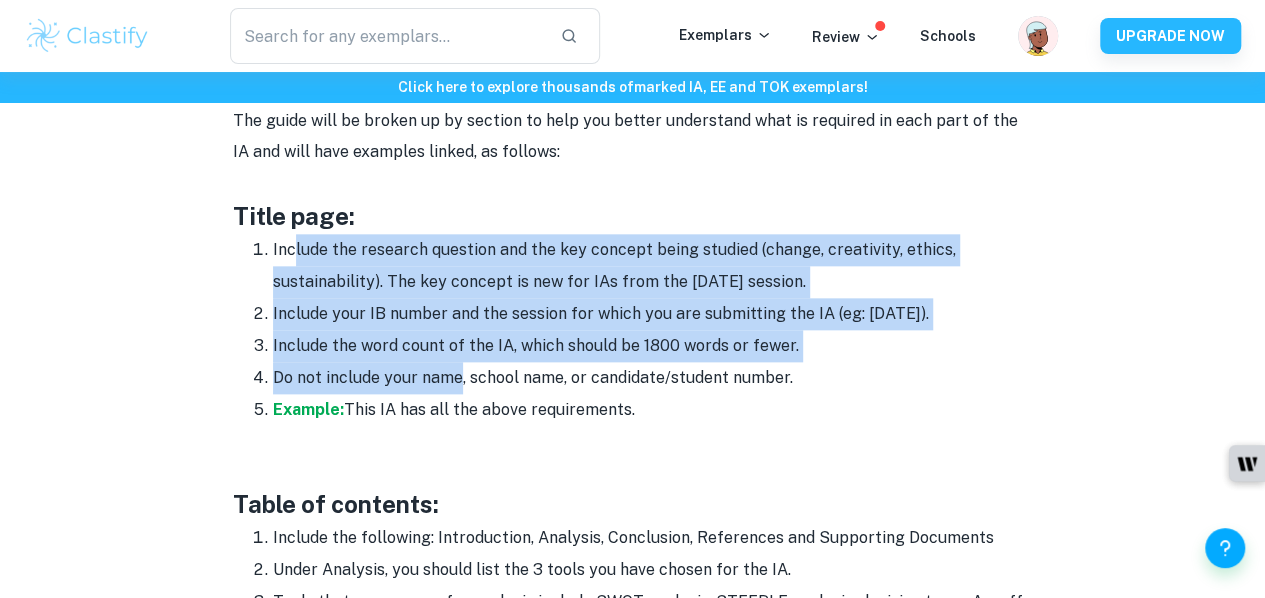 drag, startPoint x: 295, startPoint y: 247, endPoint x: 462, endPoint y: 384, distance: 216.00462 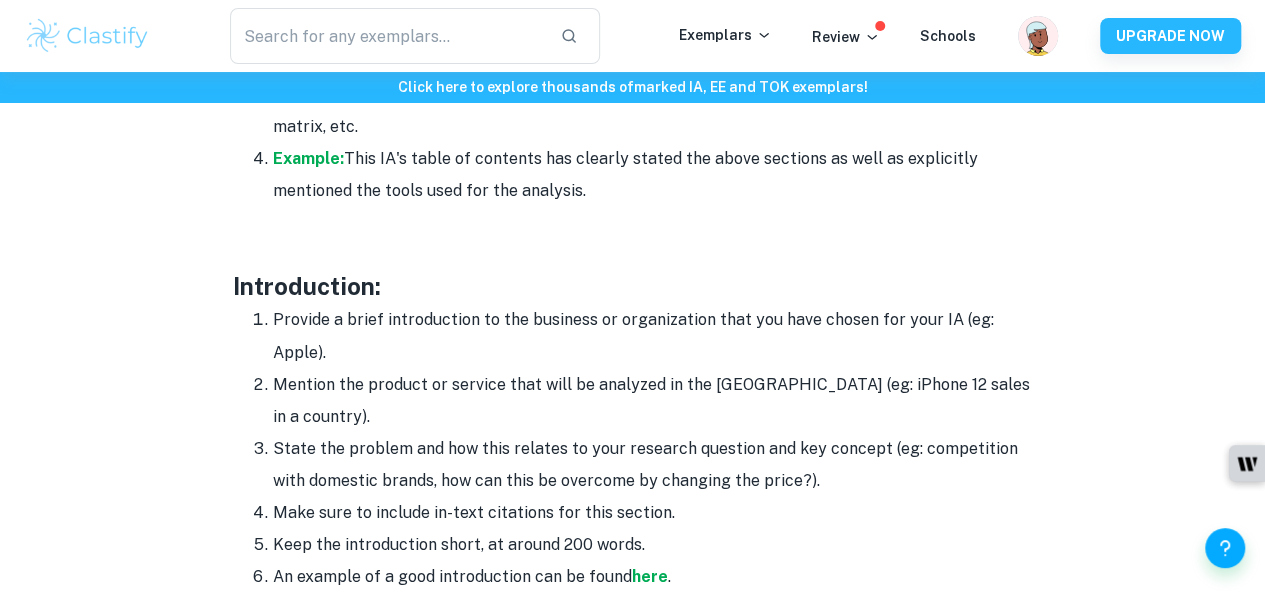 scroll, scrollTop: 1560, scrollLeft: 0, axis: vertical 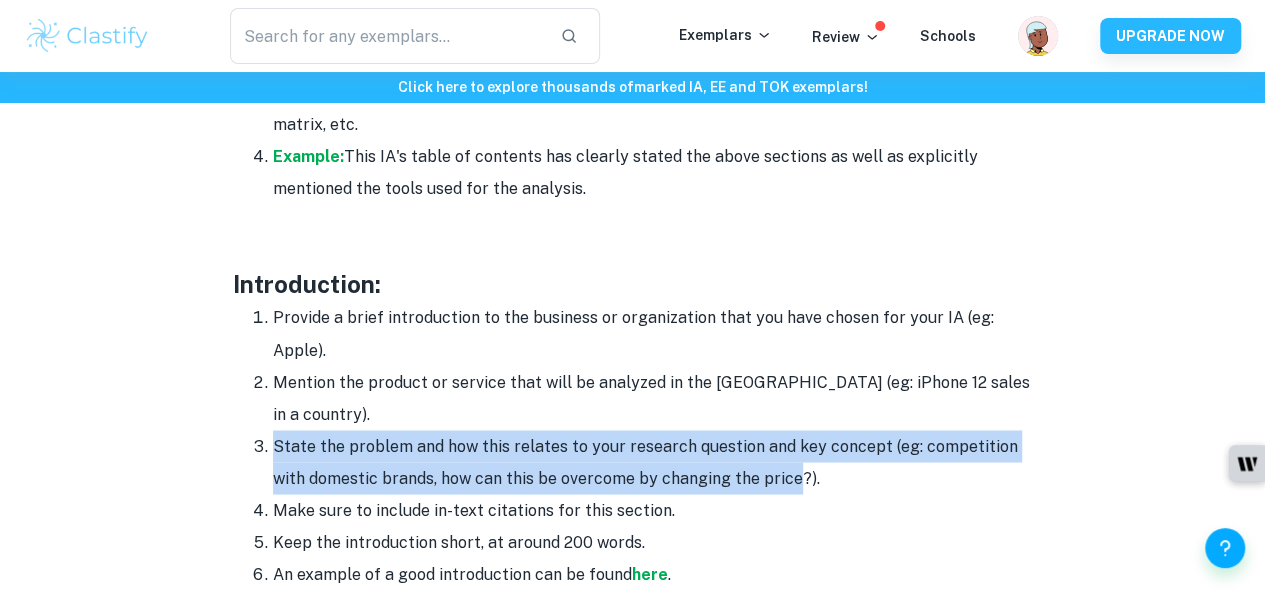 drag, startPoint x: 268, startPoint y: 429, endPoint x: 794, endPoint y: 438, distance: 526.07697 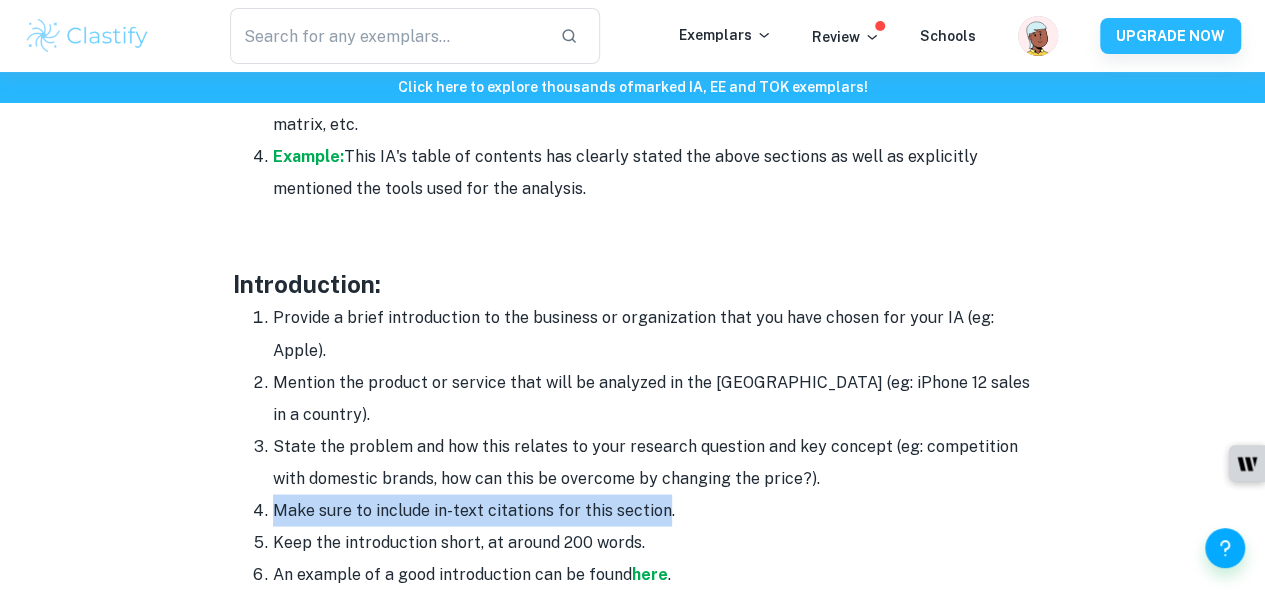 drag, startPoint x: 254, startPoint y: 485, endPoint x: 658, endPoint y: 494, distance: 404.10025 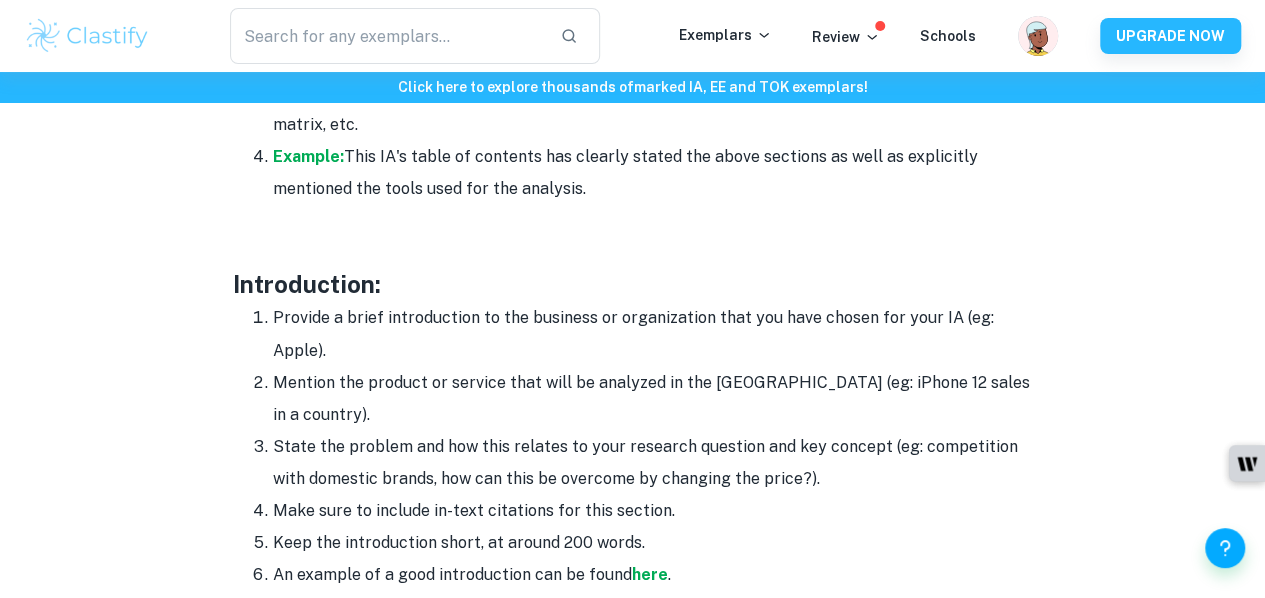 scroll, scrollTop: 1679, scrollLeft: 0, axis: vertical 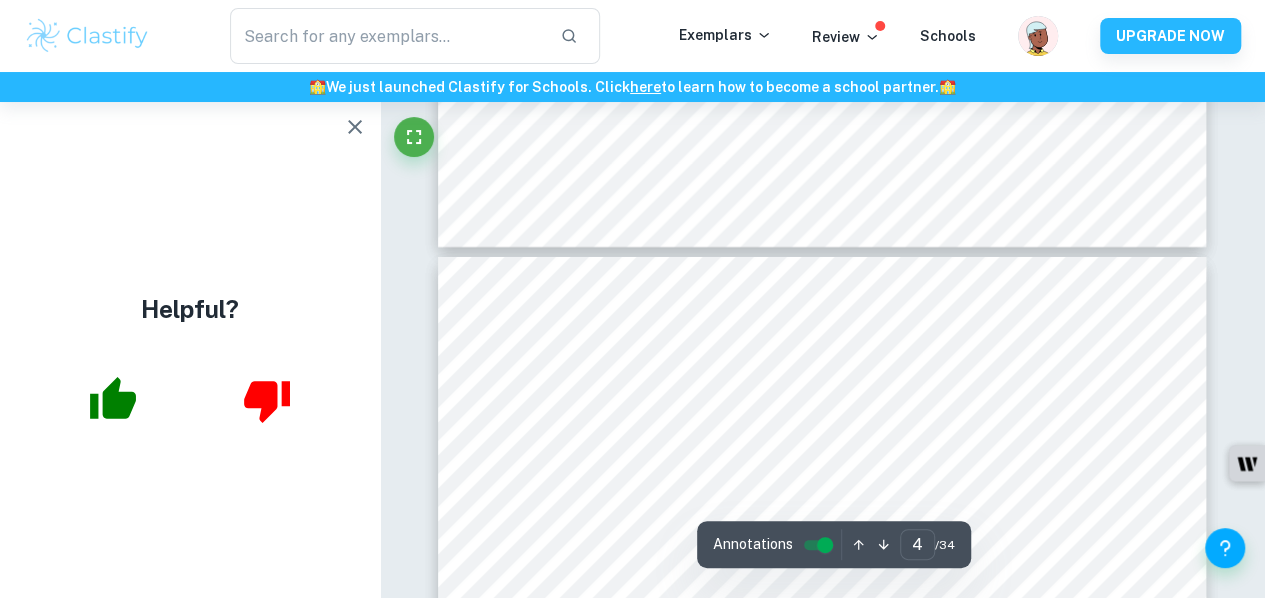 type on "3" 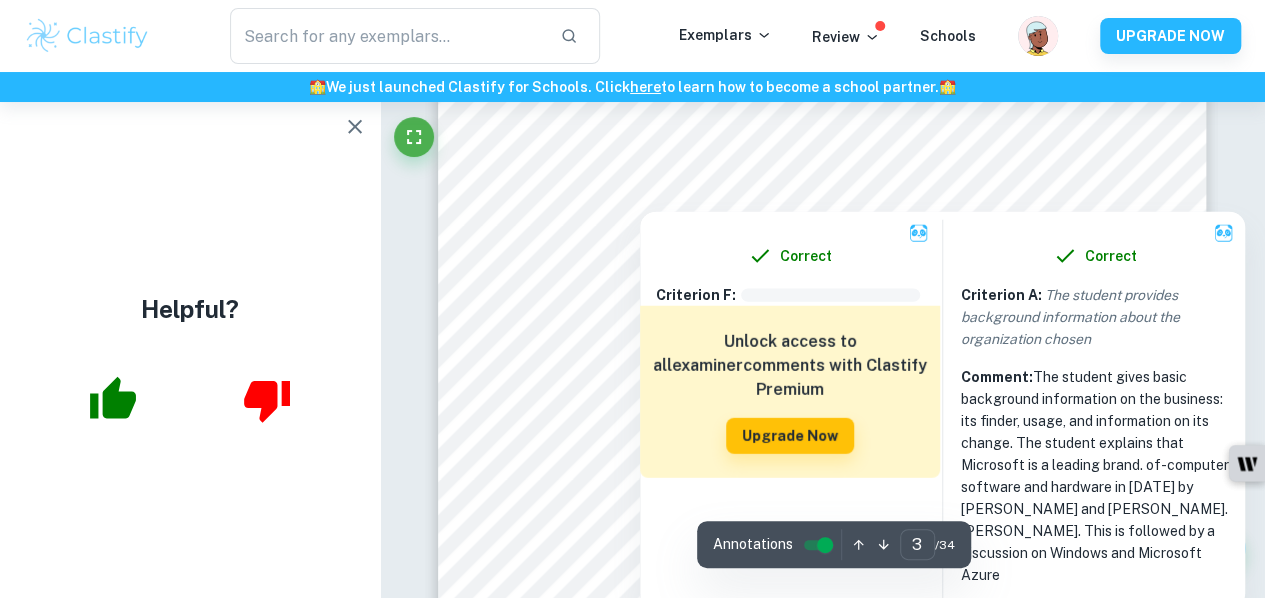 scroll, scrollTop: 2571, scrollLeft: 0, axis: vertical 